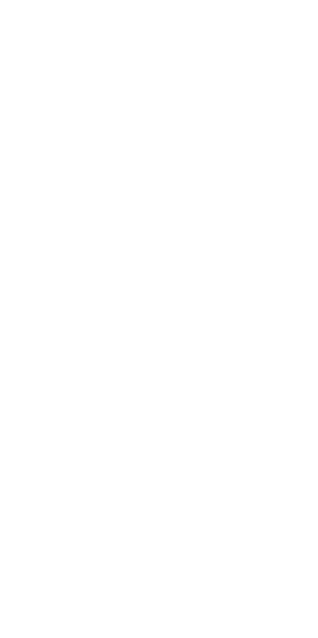 scroll, scrollTop: 0, scrollLeft: 0, axis: both 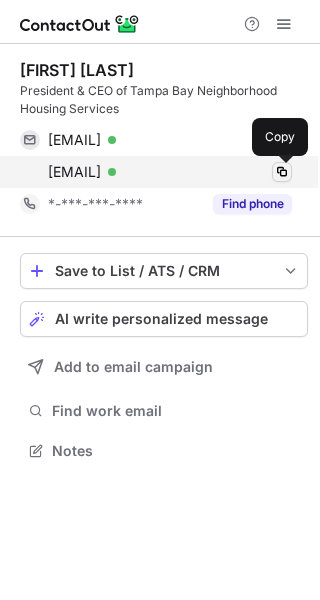 click at bounding box center [282, 172] 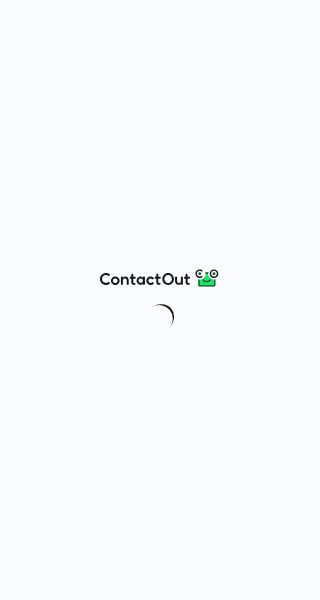 scroll, scrollTop: 0, scrollLeft: 0, axis: both 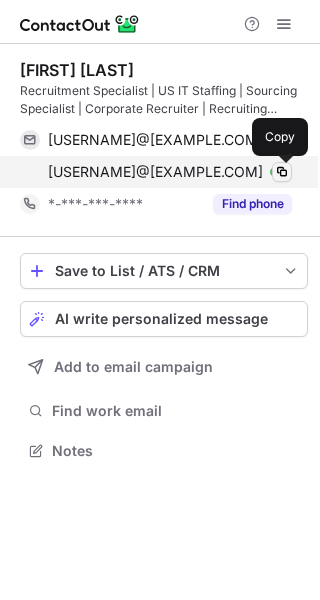 click at bounding box center [282, 172] 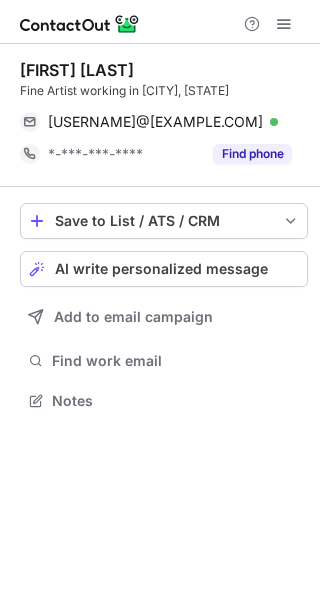 scroll, scrollTop: 0, scrollLeft: 0, axis: both 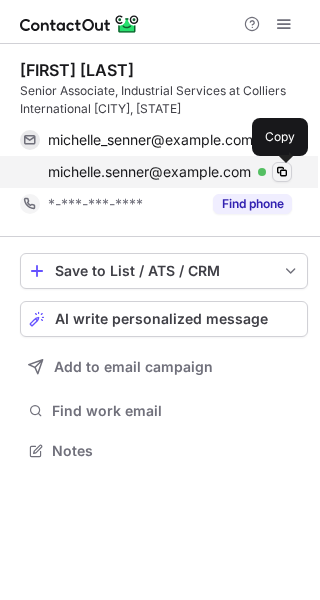 click at bounding box center [282, 172] 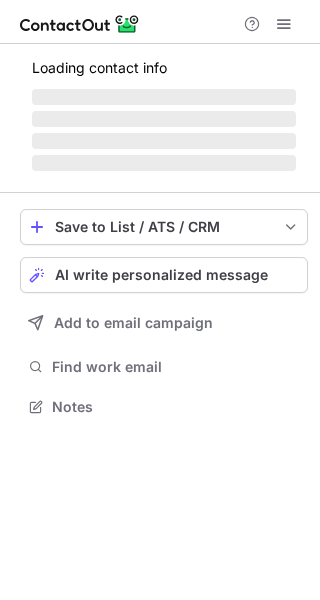 scroll, scrollTop: 0, scrollLeft: 0, axis: both 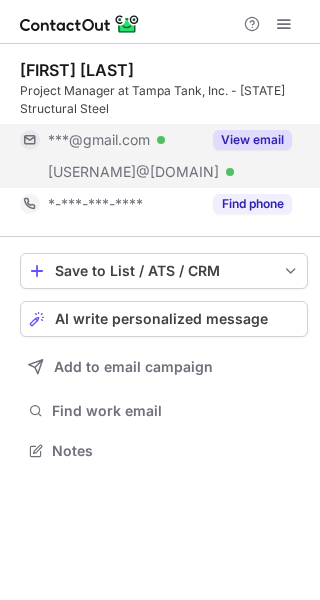 click on "View email" at bounding box center [252, 140] 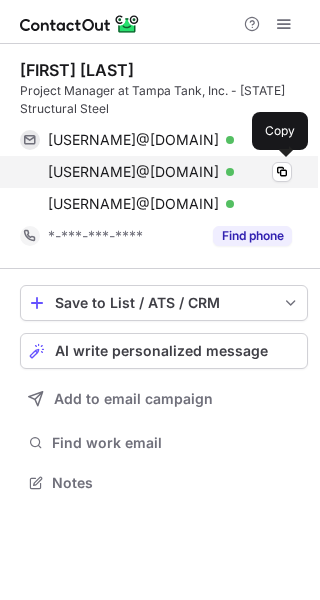 scroll, scrollTop: 10, scrollLeft: 10, axis: both 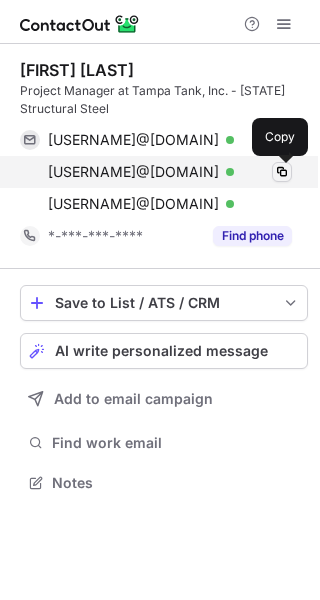 click at bounding box center [282, 172] 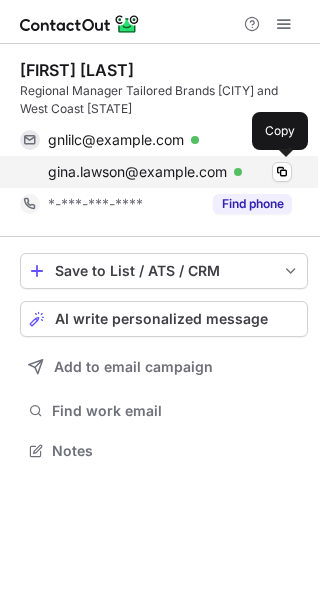 scroll, scrollTop: 0, scrollLeft: 0, axis: both 